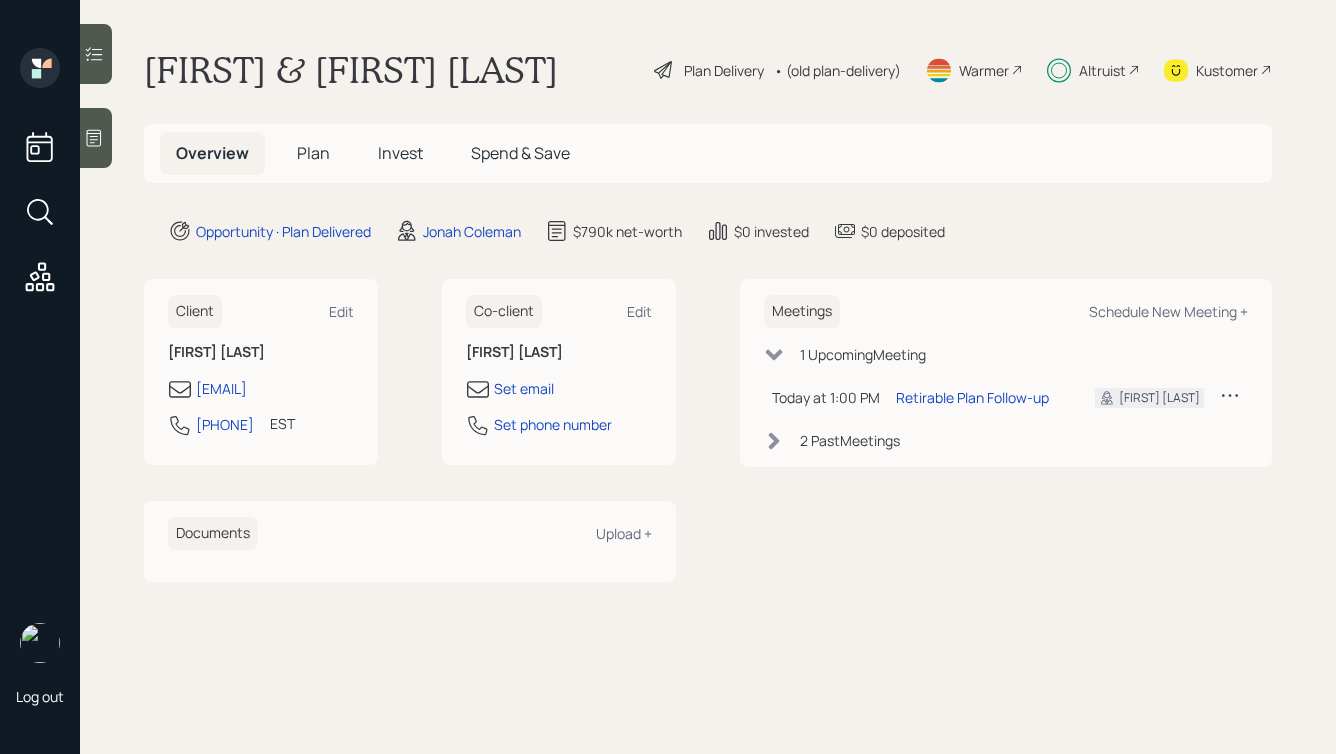 scroll, scrollTop: 0, scrollLeft: 0, axis: both 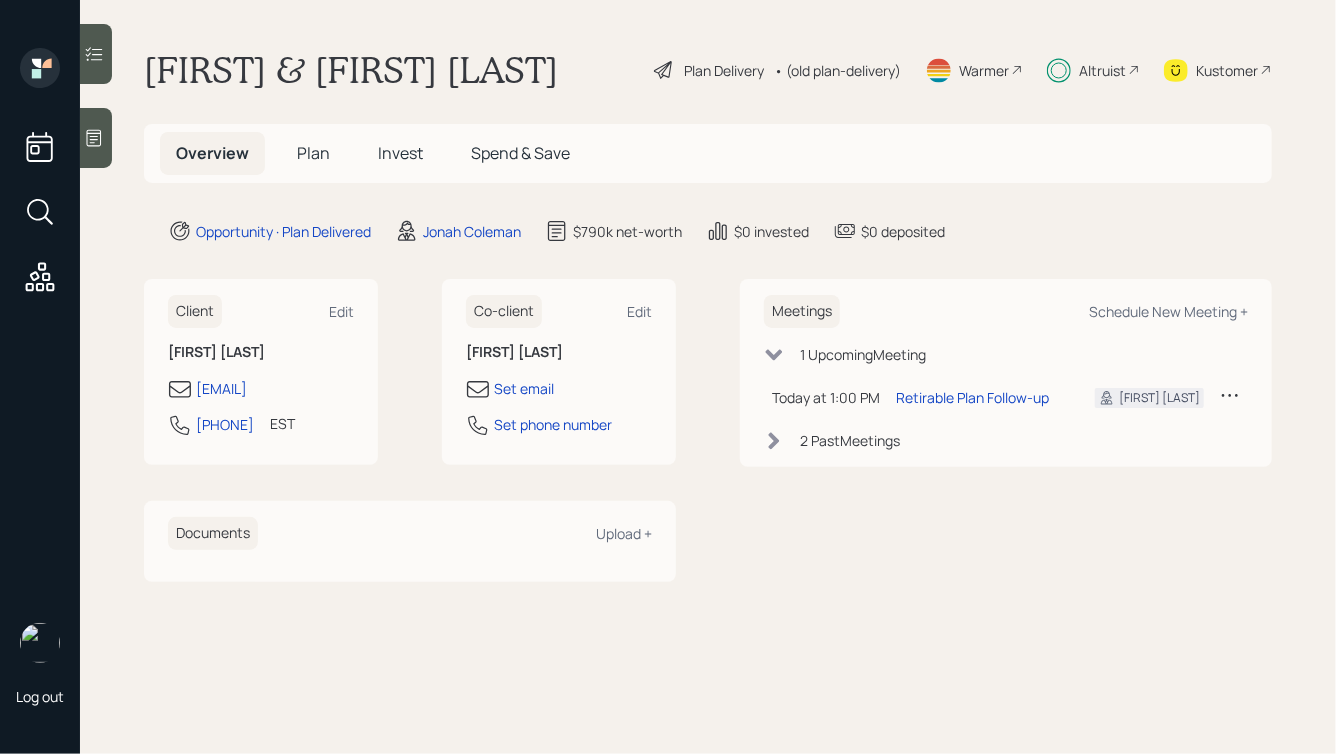 click on "Plan" at bounding box center [313, 153] 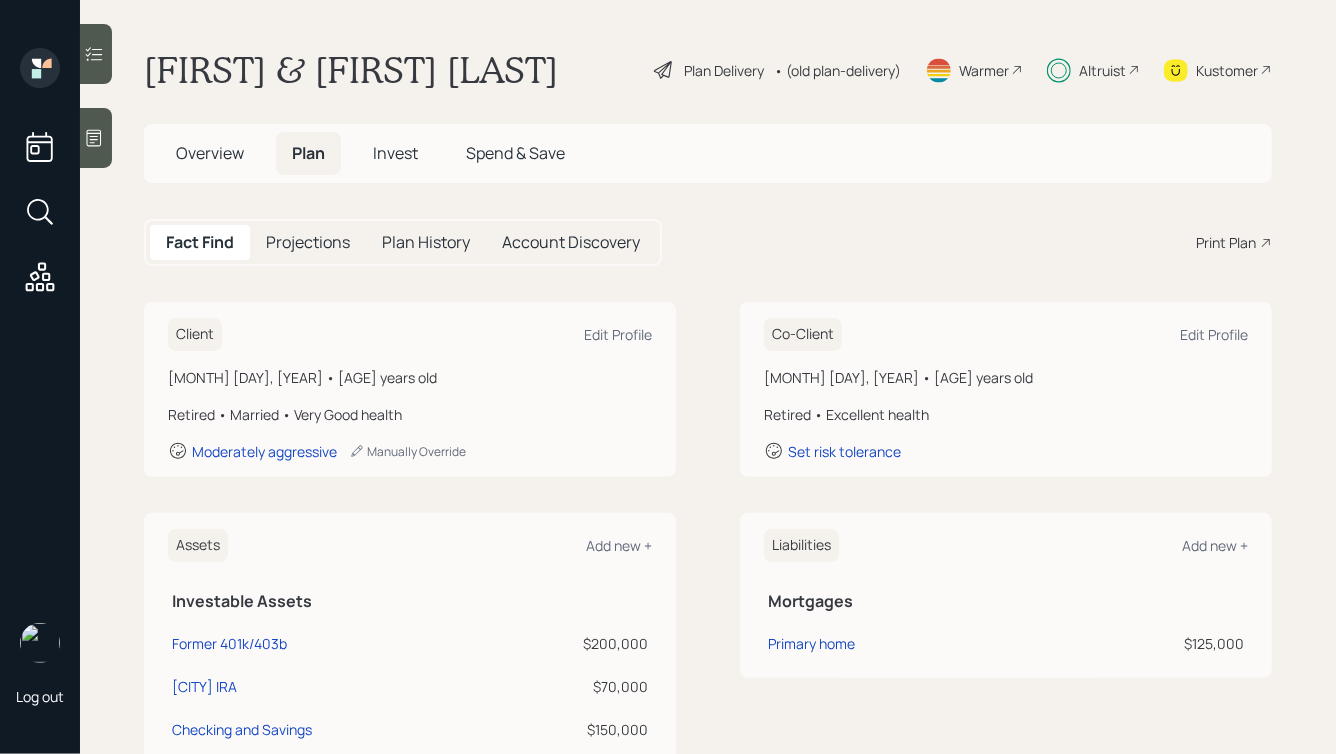 click on "Account Discovery" at bounding box center [571, 242] 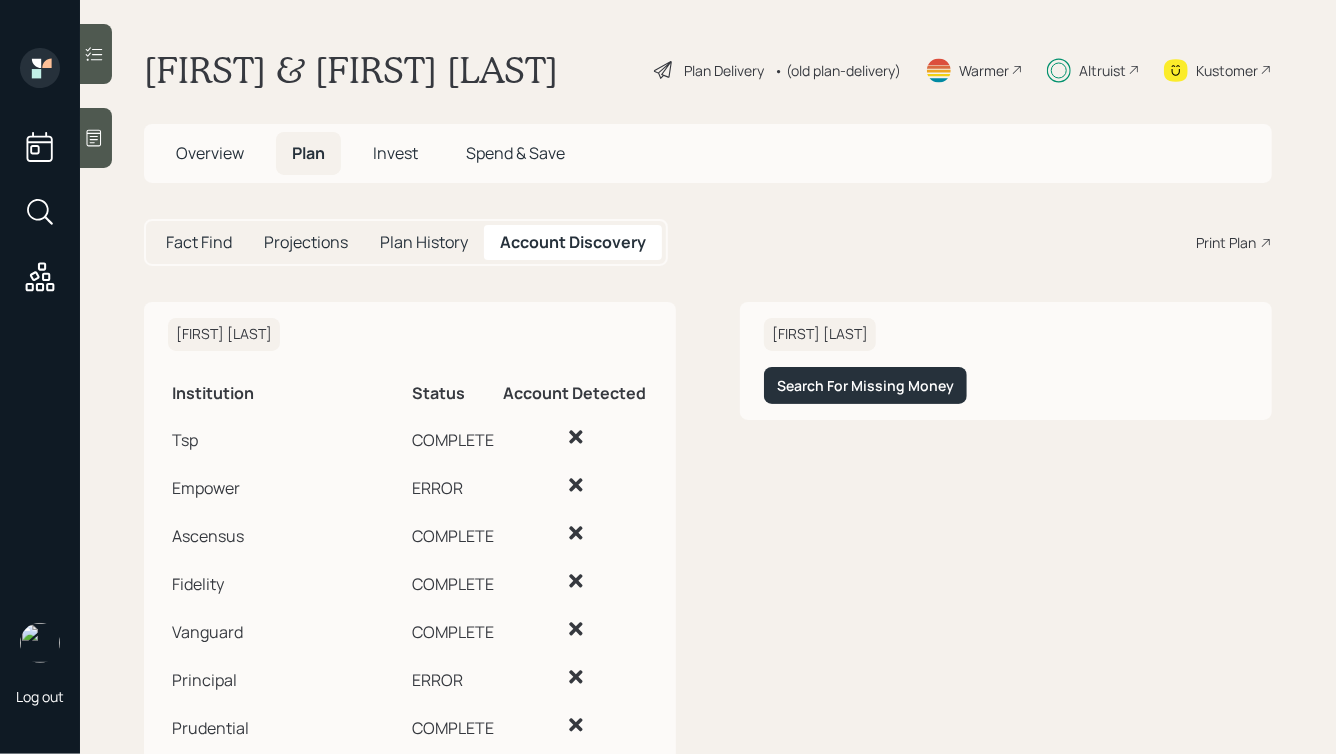 click on "Fact Find" at bounding box center [199, 242] 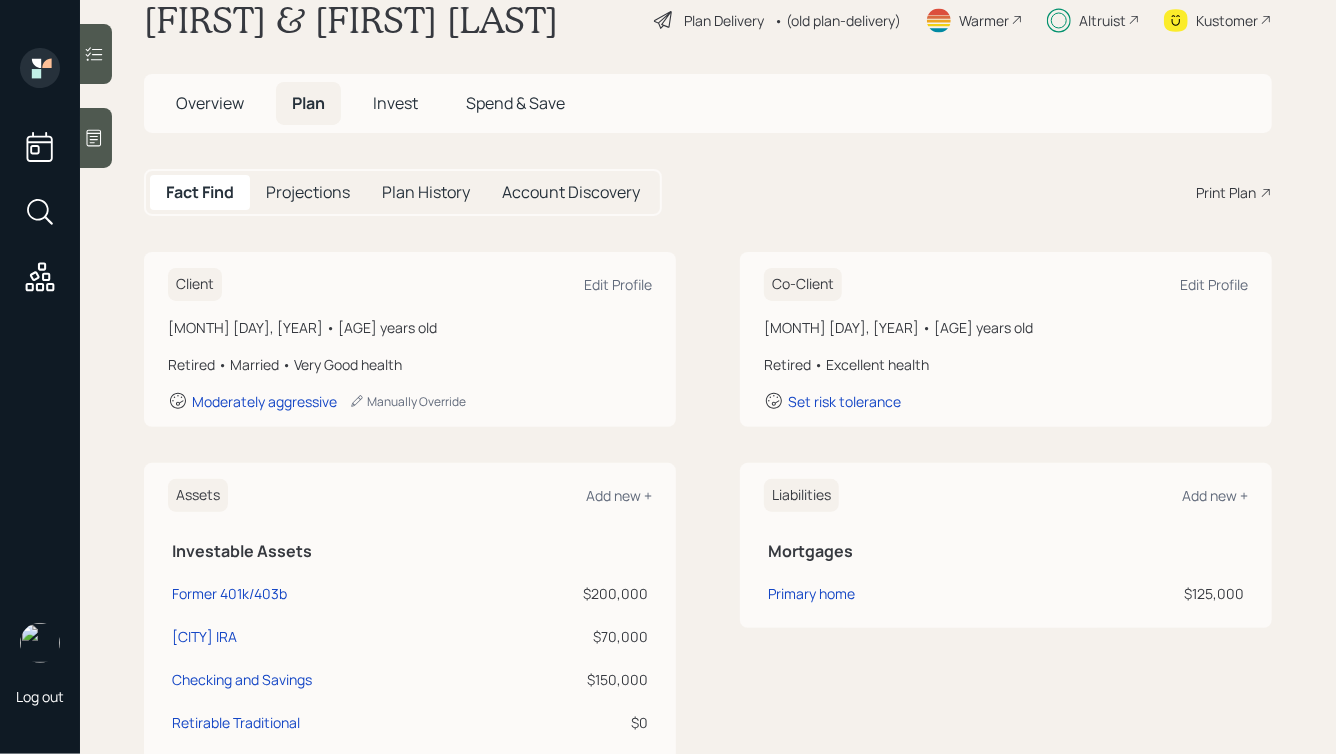 scroll, scrollTop: 0, scrollLeft: 0, axis: both 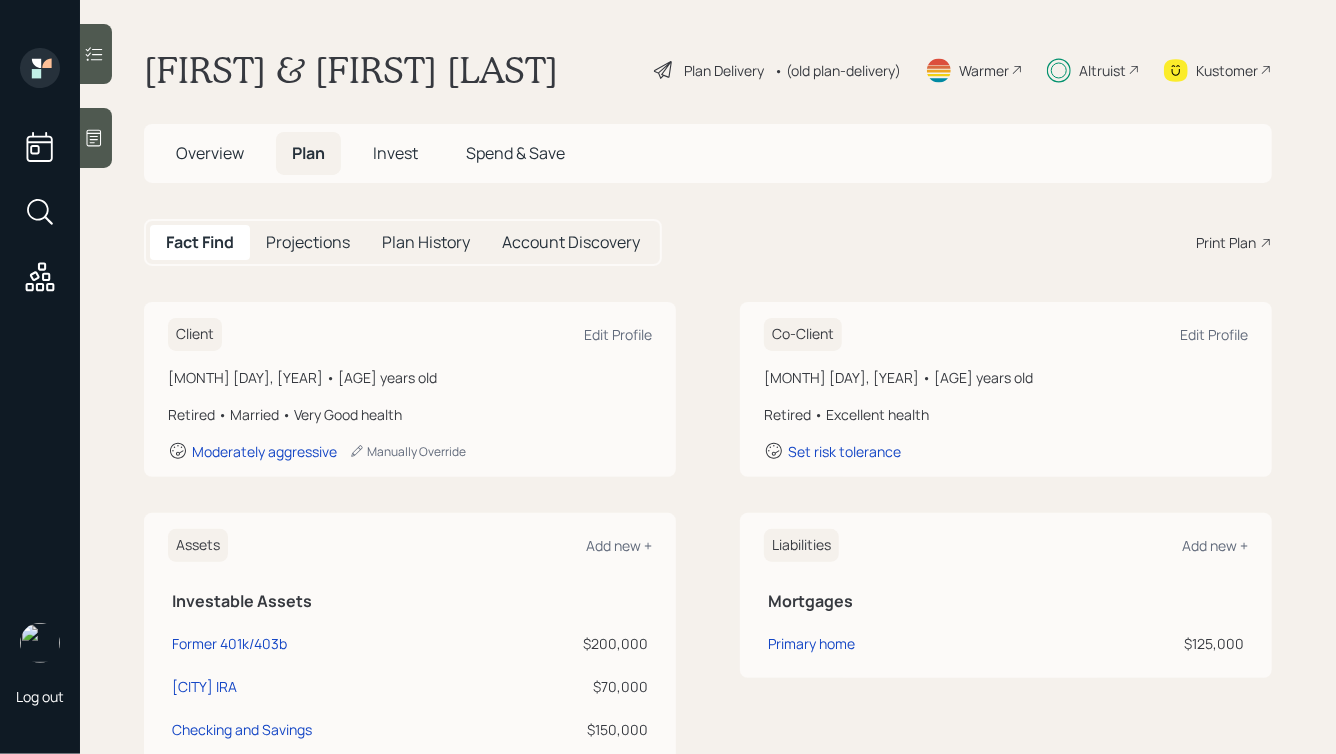 click on "Account Discovery" at bounding box center [571, 242] 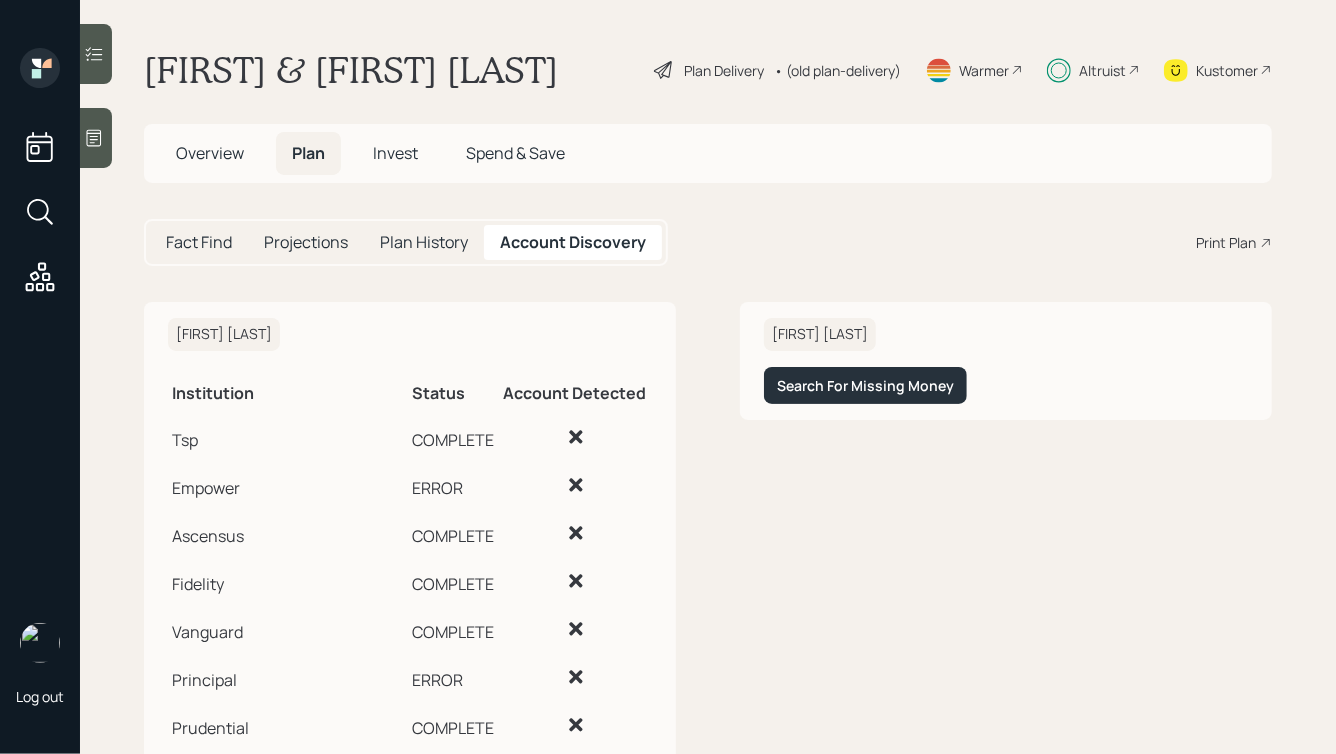 click on "[FIRST] [LAST] Search For Missing Money" at bounding box center [1006, 629] 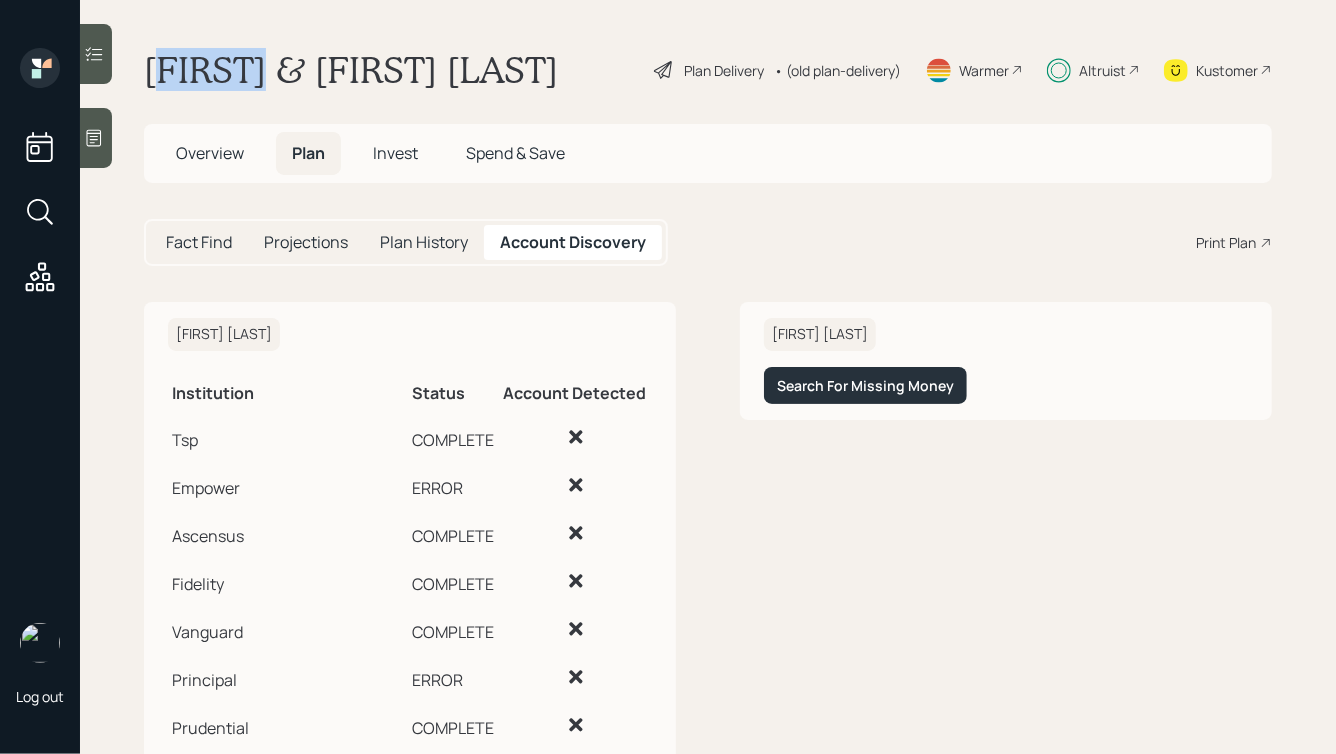 drag, startPoint x: 169, startPoint y: 57, endPoint x: 325, endPoint y: 70, distance: 156.54073 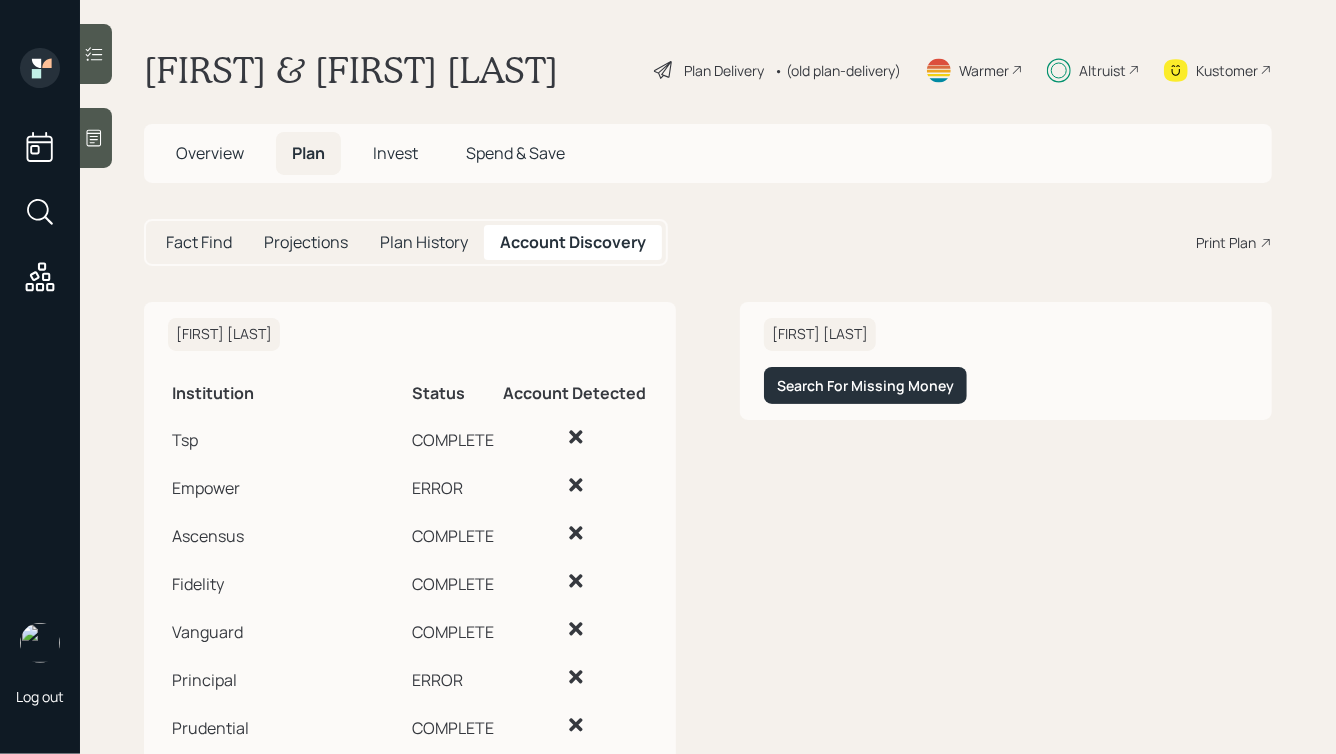 click on "[FIRST] & [FIRST] [LAST]" at bounding box center [351, 70] 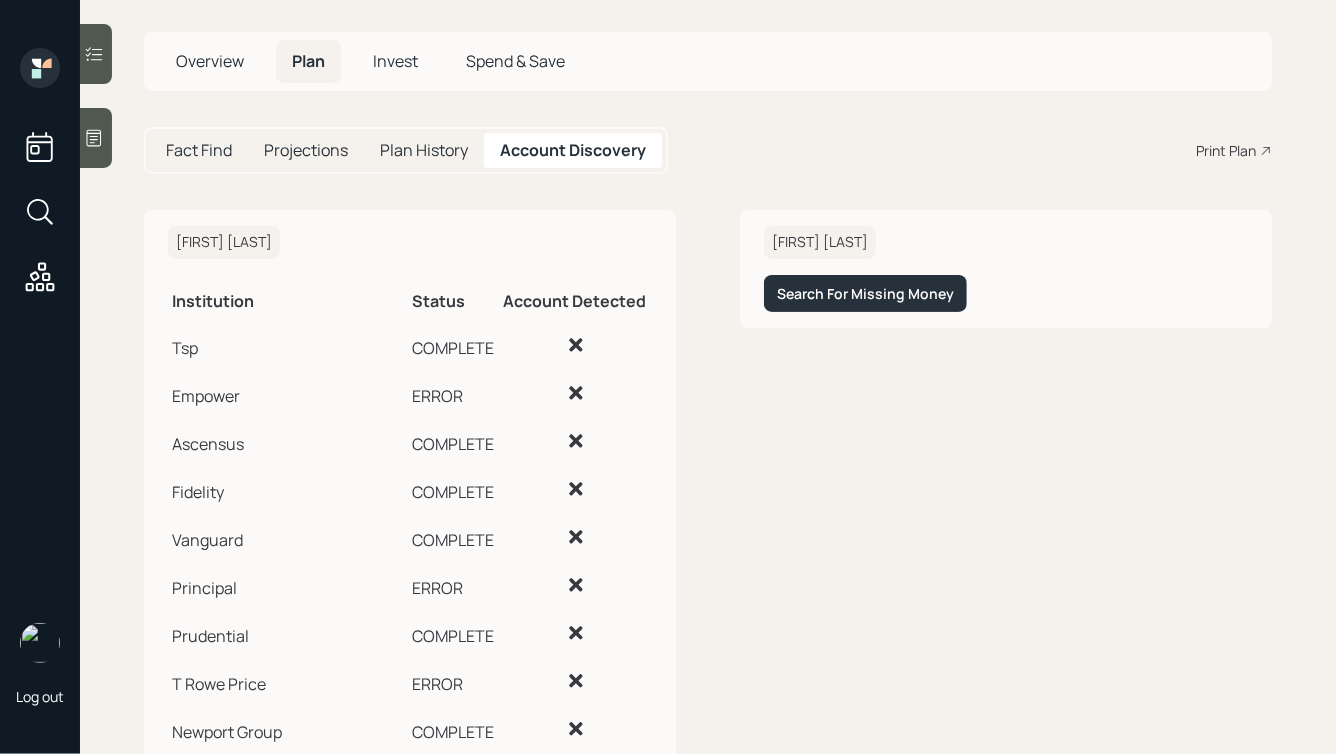 scroll, scrollTop: 94, scrollLeft: 0, axis: vertical 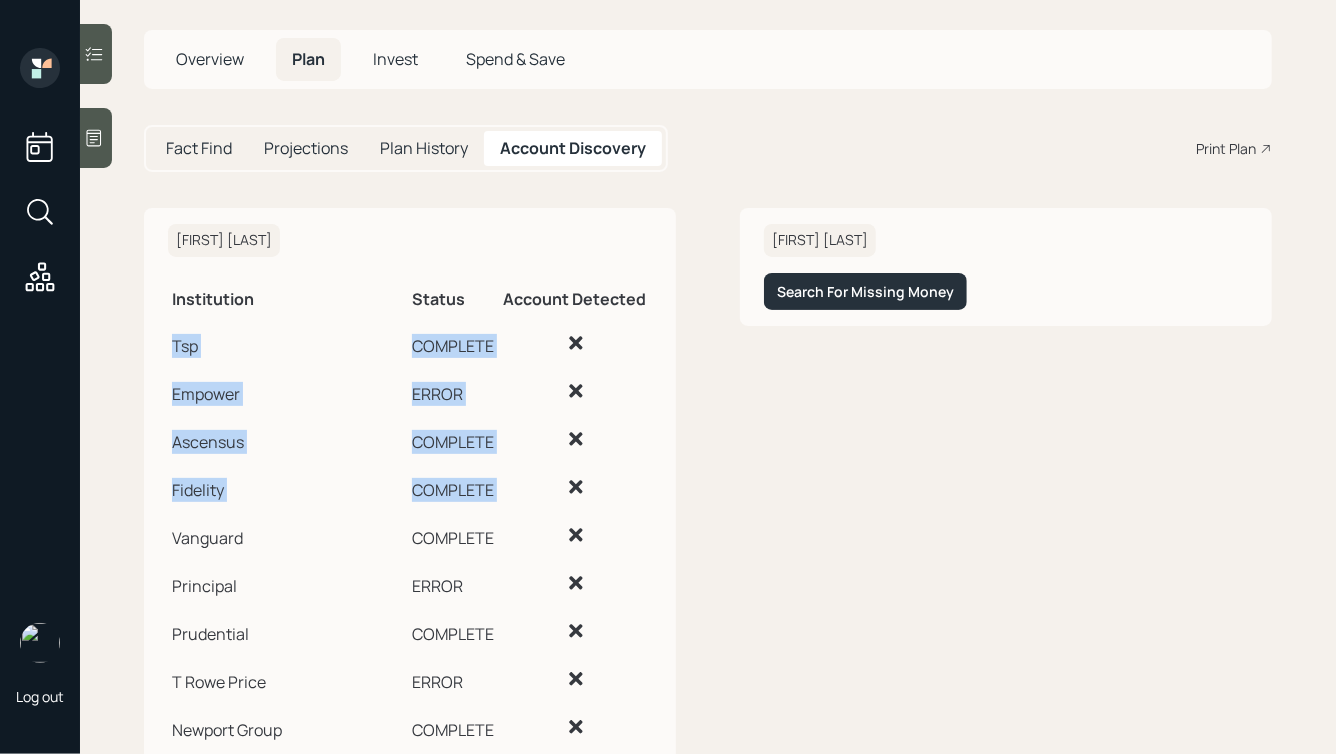 drag, startPoint x: 169, startPoint y: 342, endPoint x: 557, endPoint y: 494, distance: 416.71094 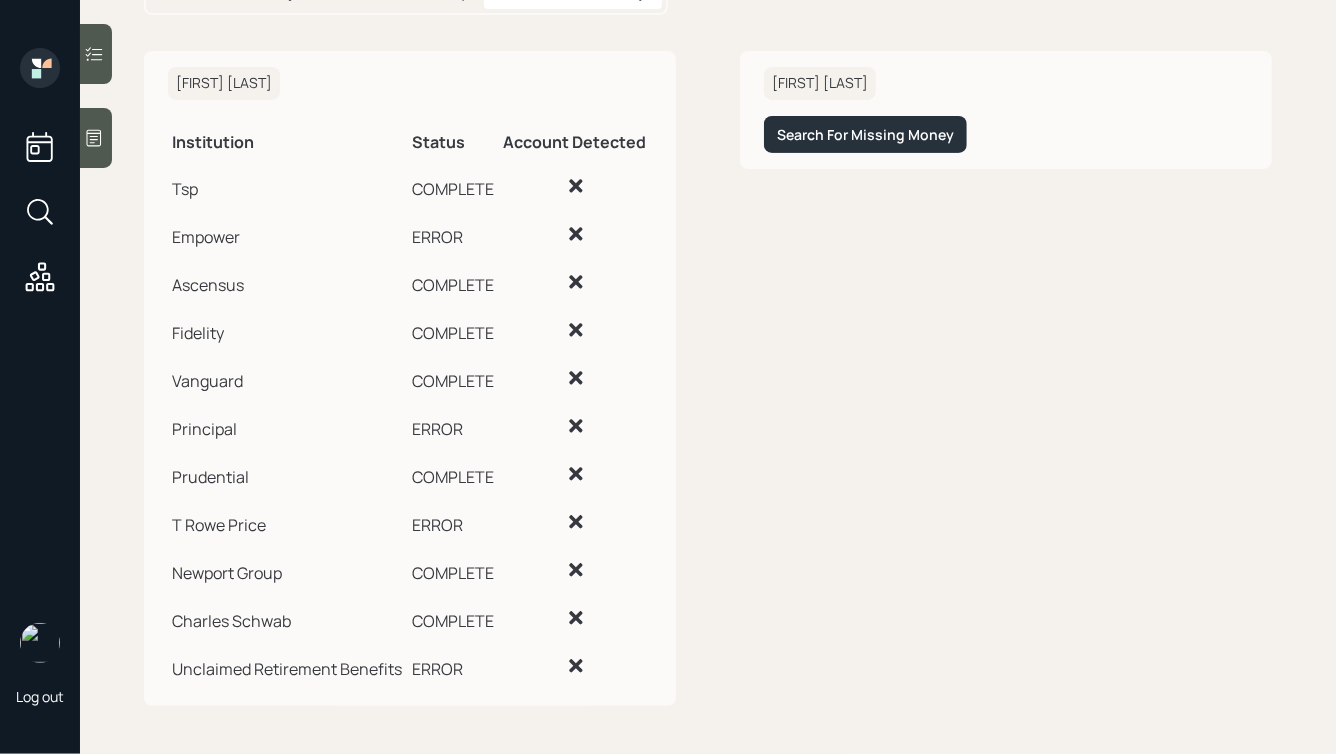scroll, scrollTop: 0, scrollLeft: 0, axis: both 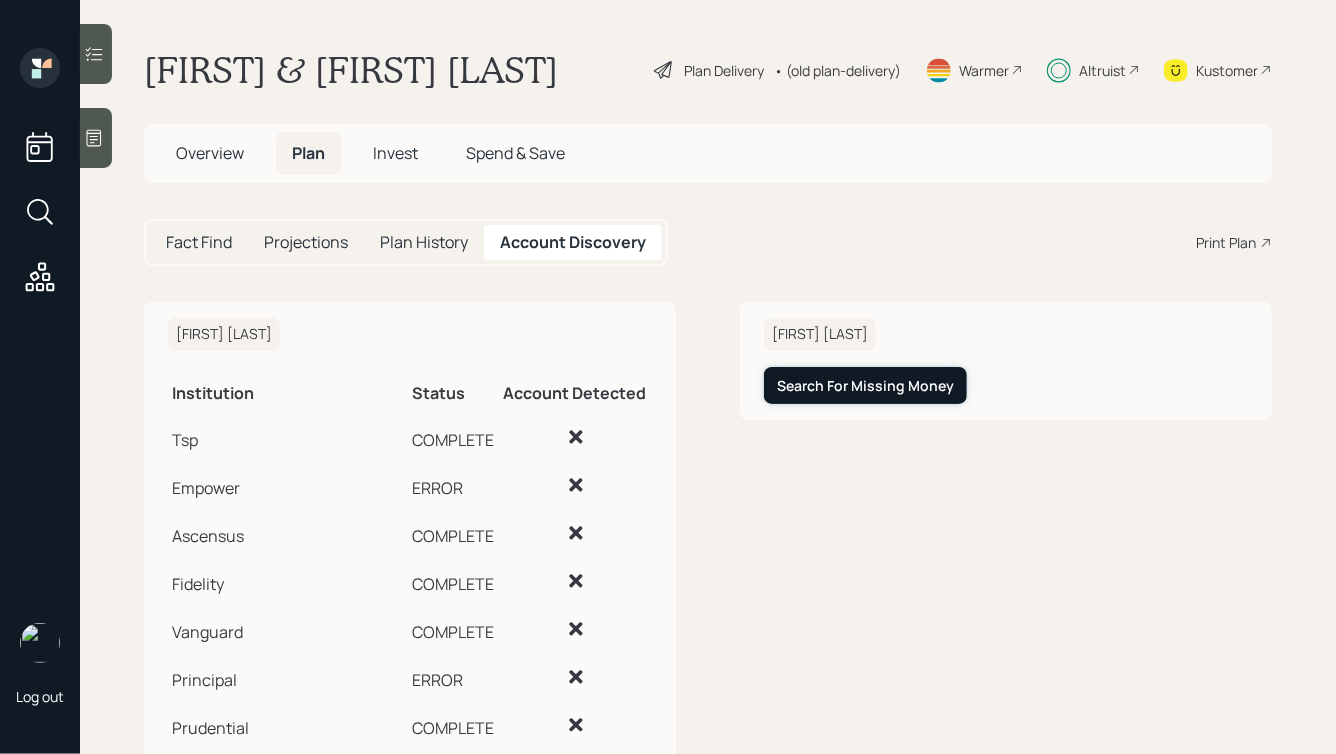 click on "Search For Missing Money" at bounding box center [865, 386] 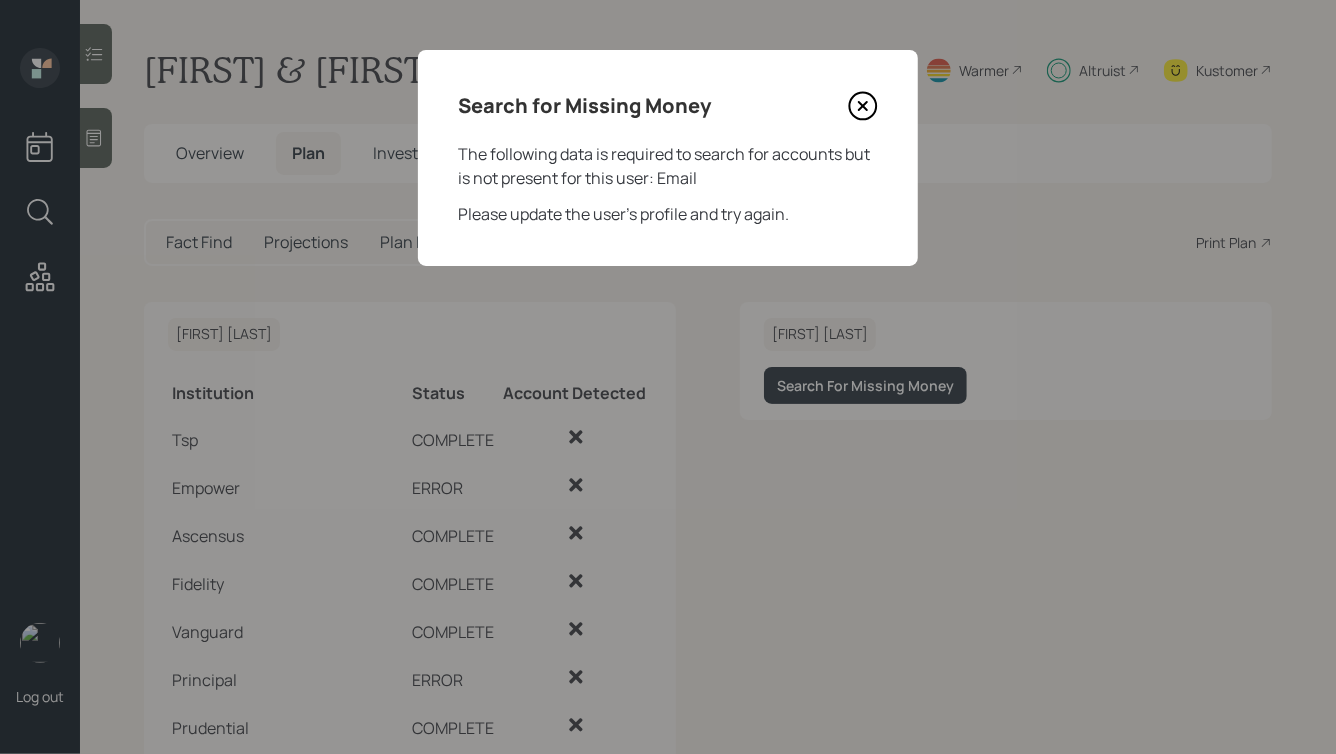 click 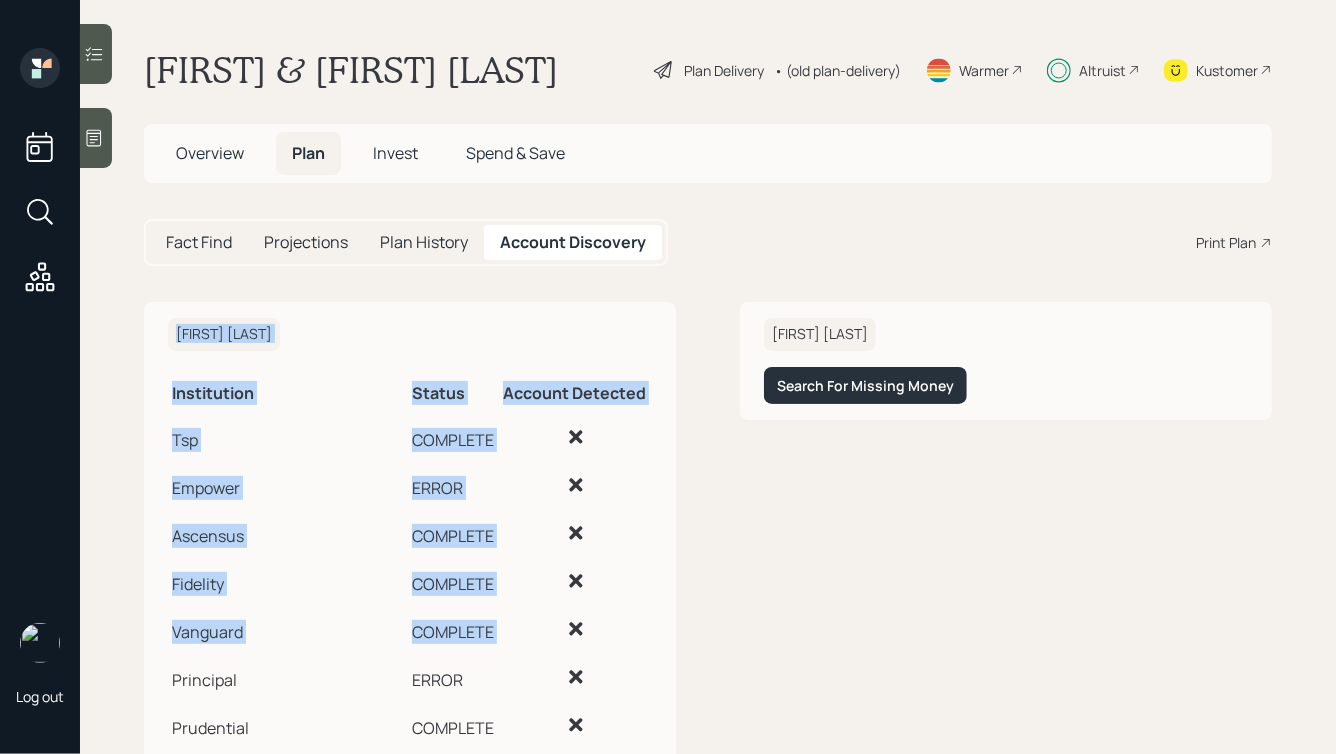 drag, startPoint x: 171, startPoint y: 338, endPoint x: 522, endPoint y: 625, distance: 453.3983 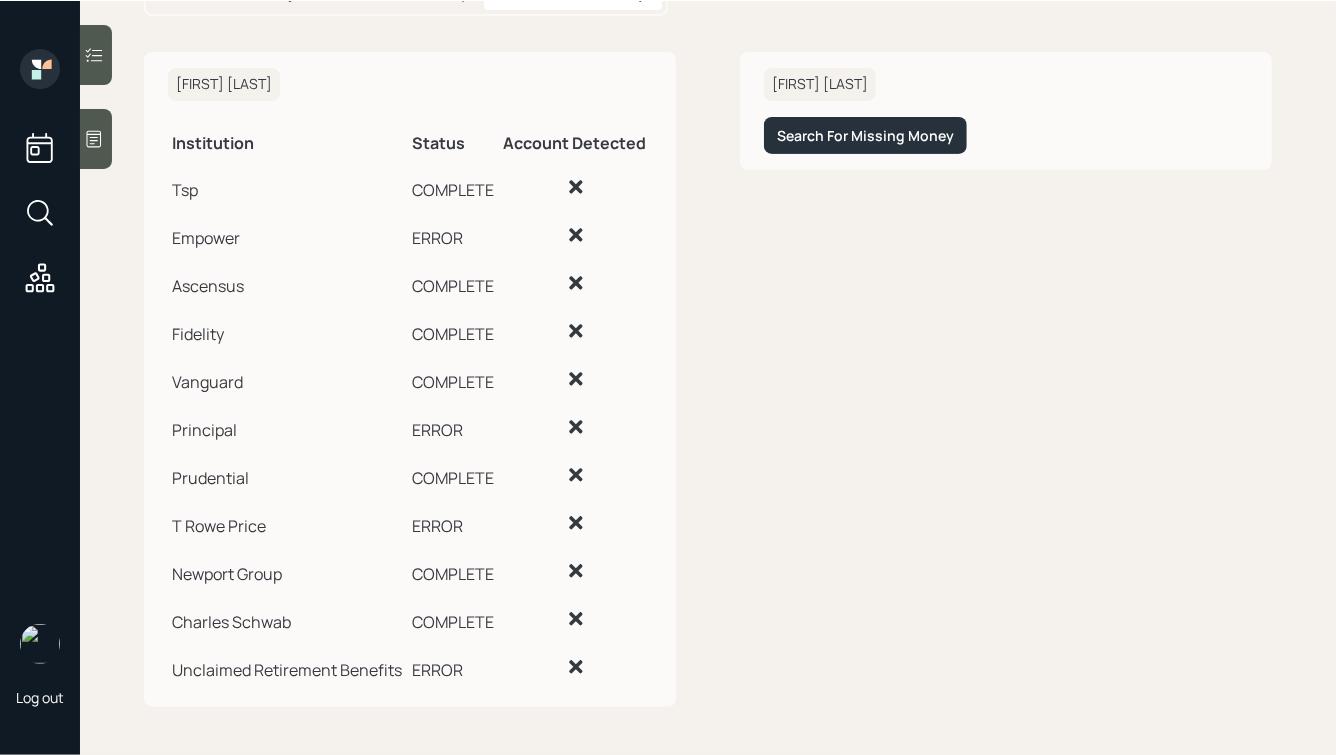 scroll, scrollTop: 207, scrollLeft: 0, axis: vertical 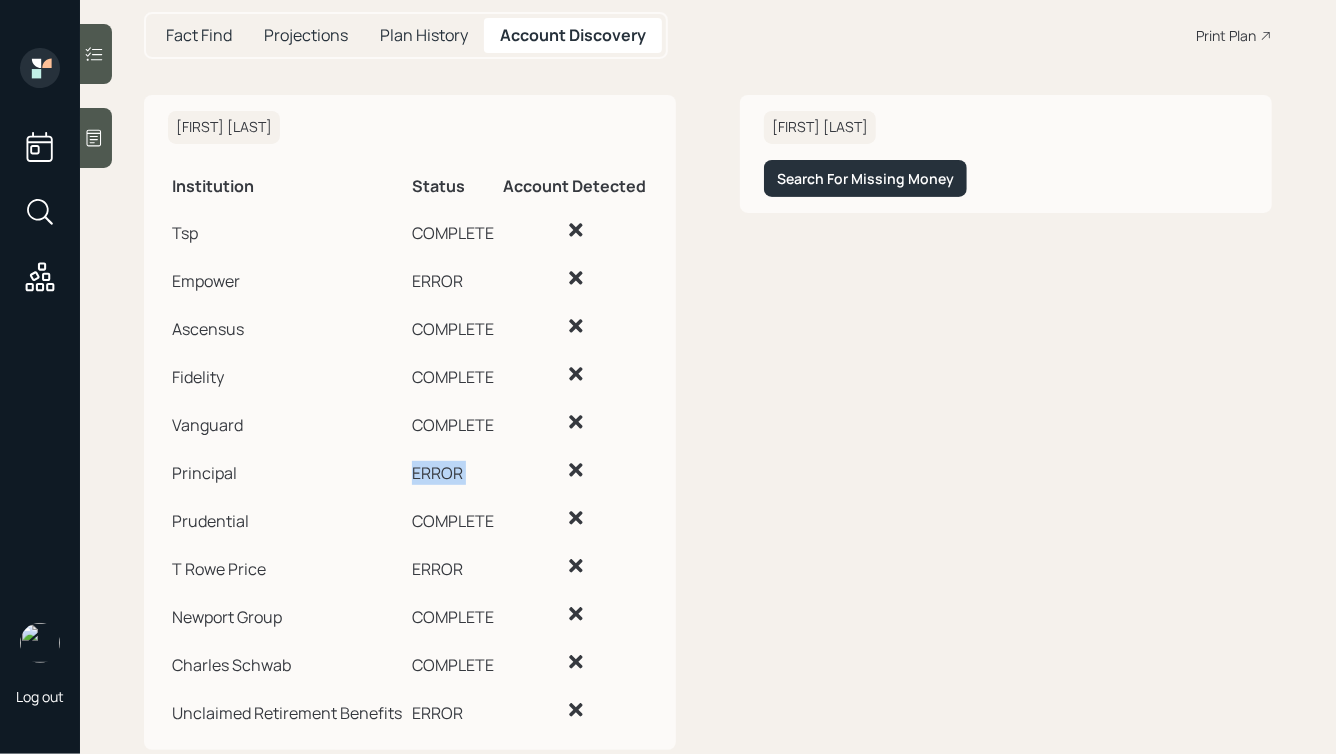 drag, startPoint x: 414, startPoint y: 469, endPoint x: 522, endPoint y: 470, distance: 108.00463 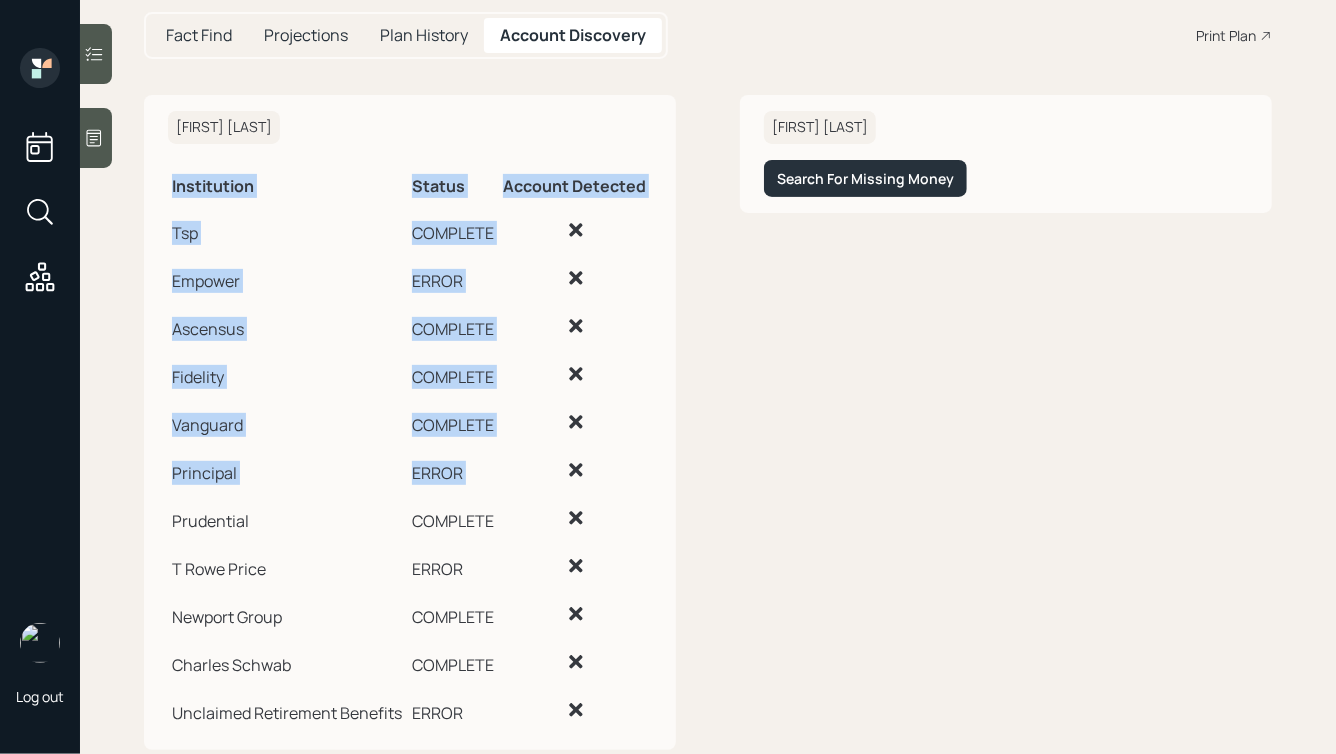 drag, startPoint x: 522, startPoint y: 477, endPoint x: 117, endPoint y: 463, distance: 405.2419 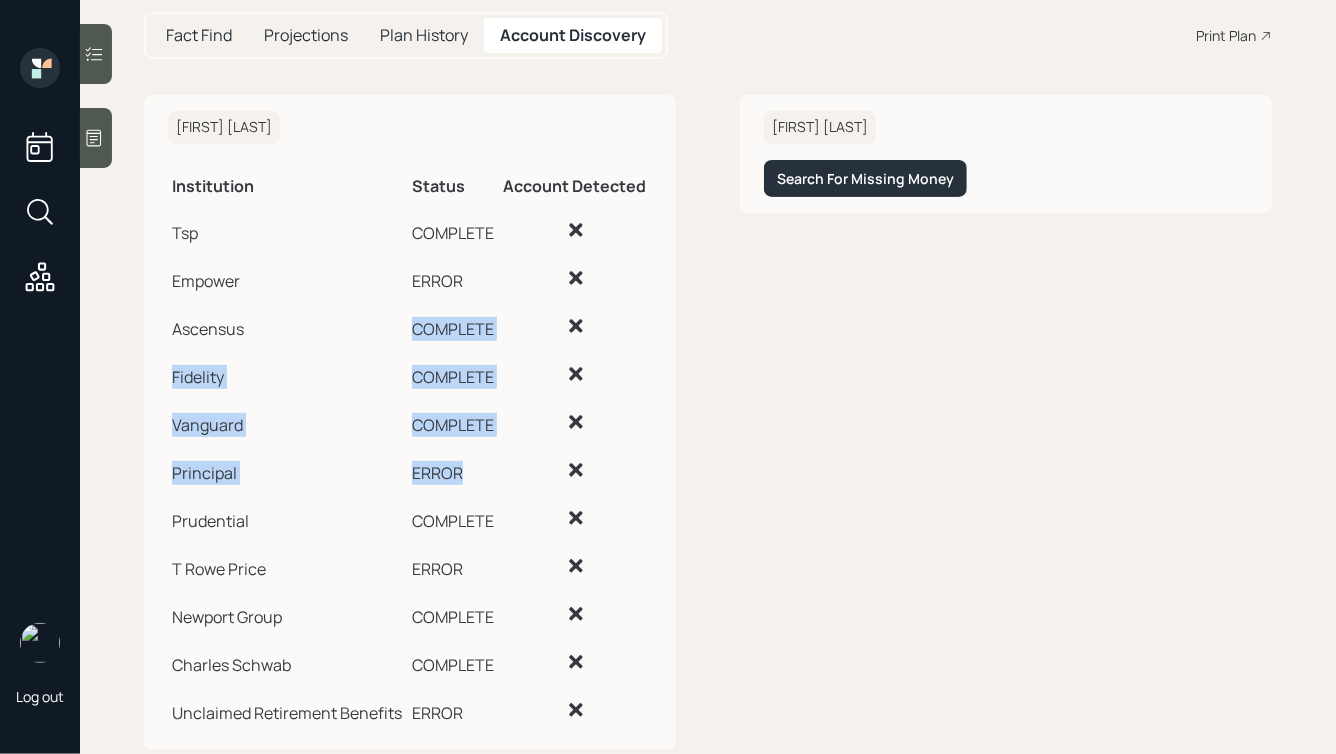 drag, startPoint x: 498, startPoint y: 477, endPoint x: 261, endPoint y: 268, distance: 315.9905 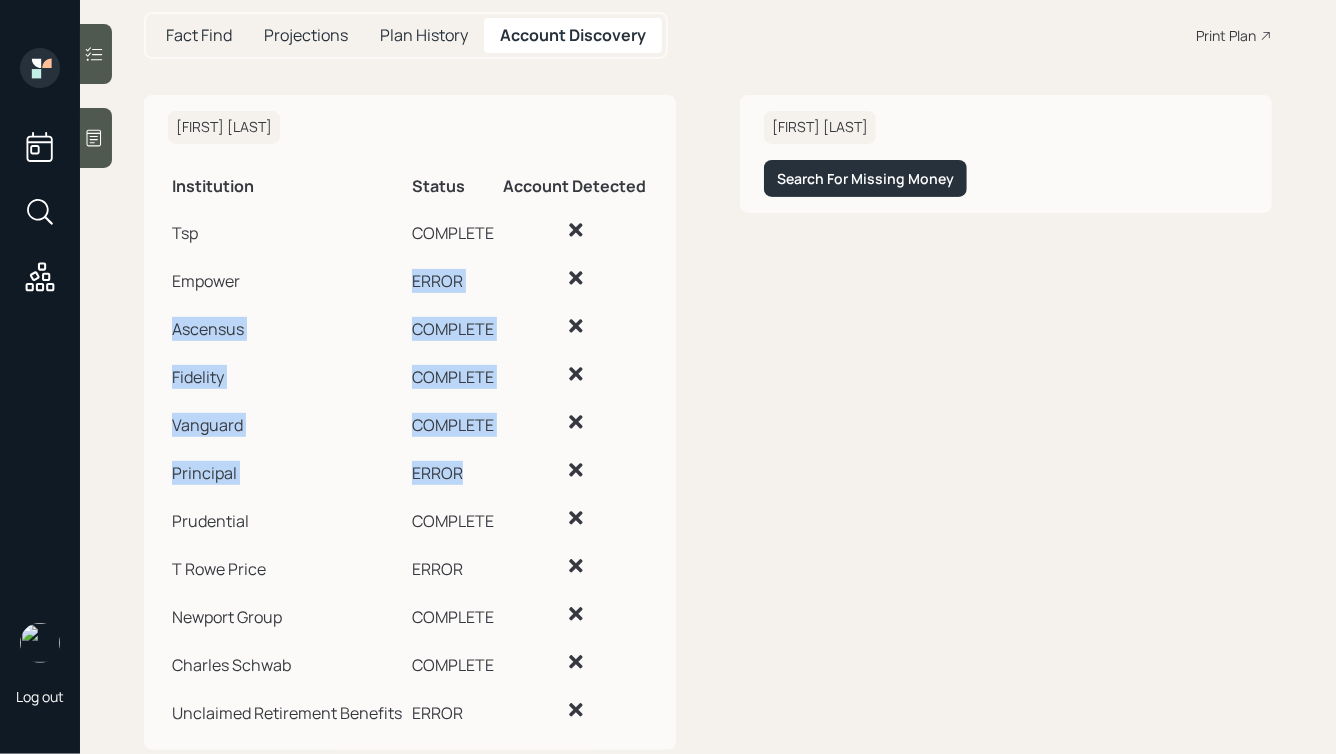 click on "COMPLETE" at bounding box center [453, 326] 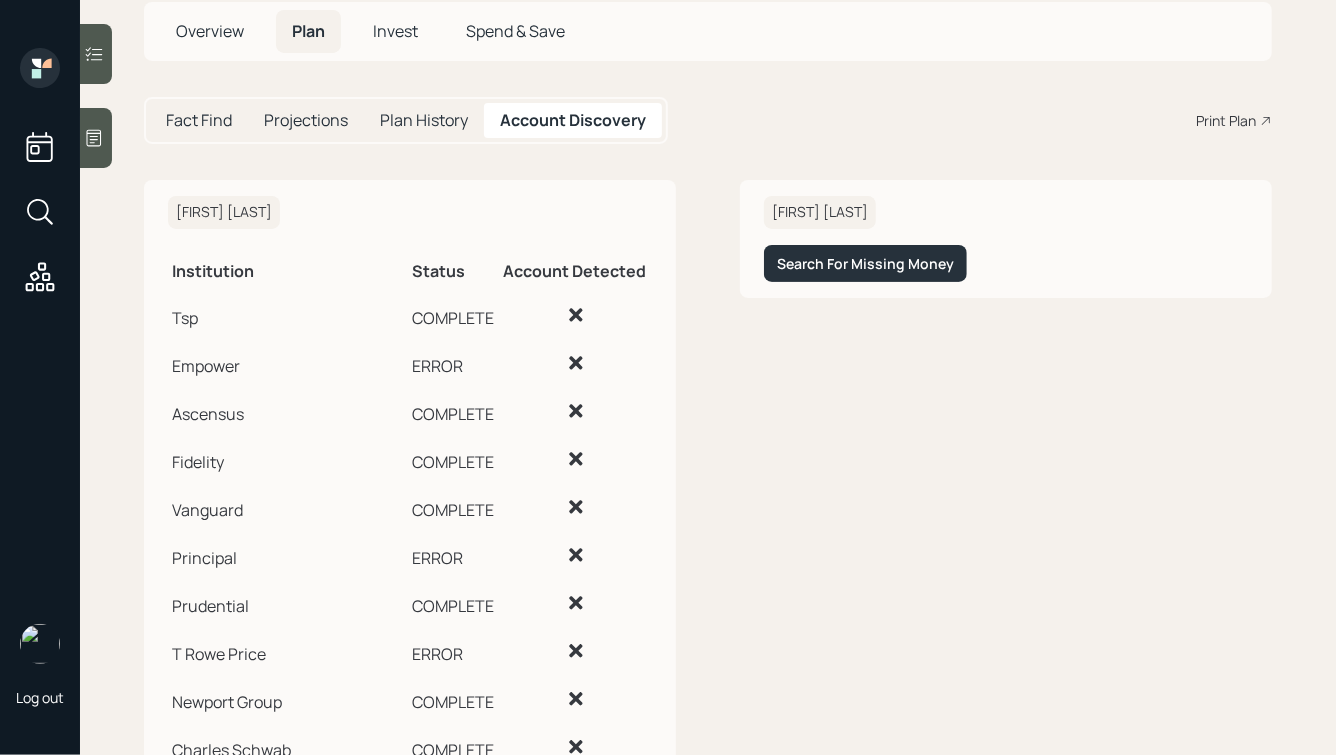 scroll, scrollTop: 0, scrollLeft: 0, axis: both 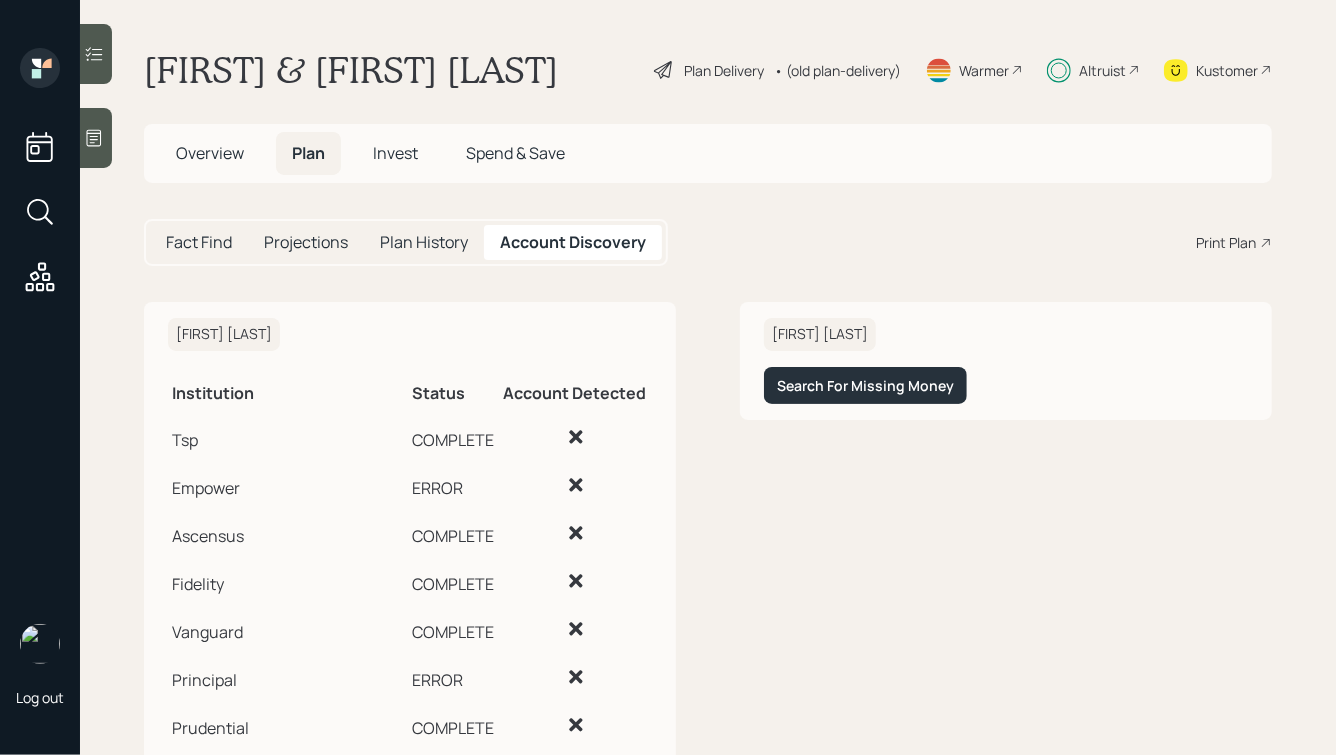 click on "Kustomer" at bounding box center [1227, 70] 